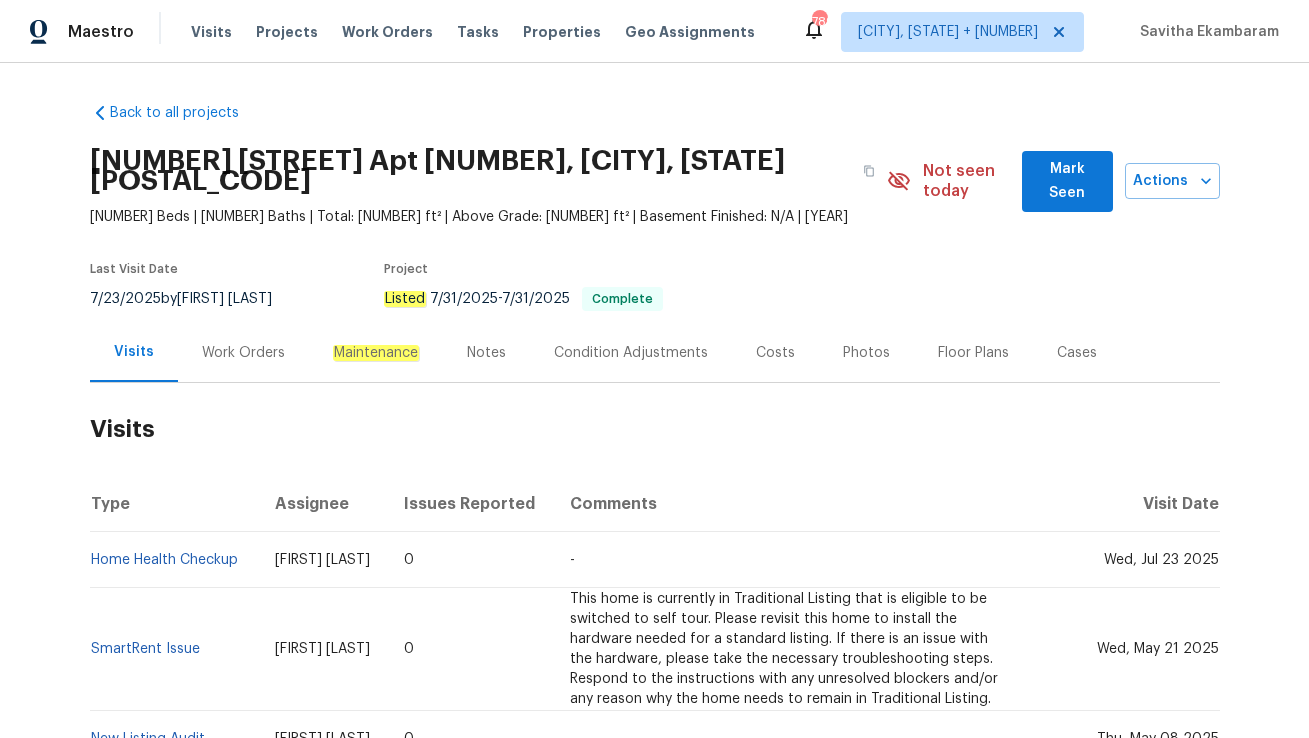 scroll, scrollTop: 0, scrollLeft: 0, axis: both 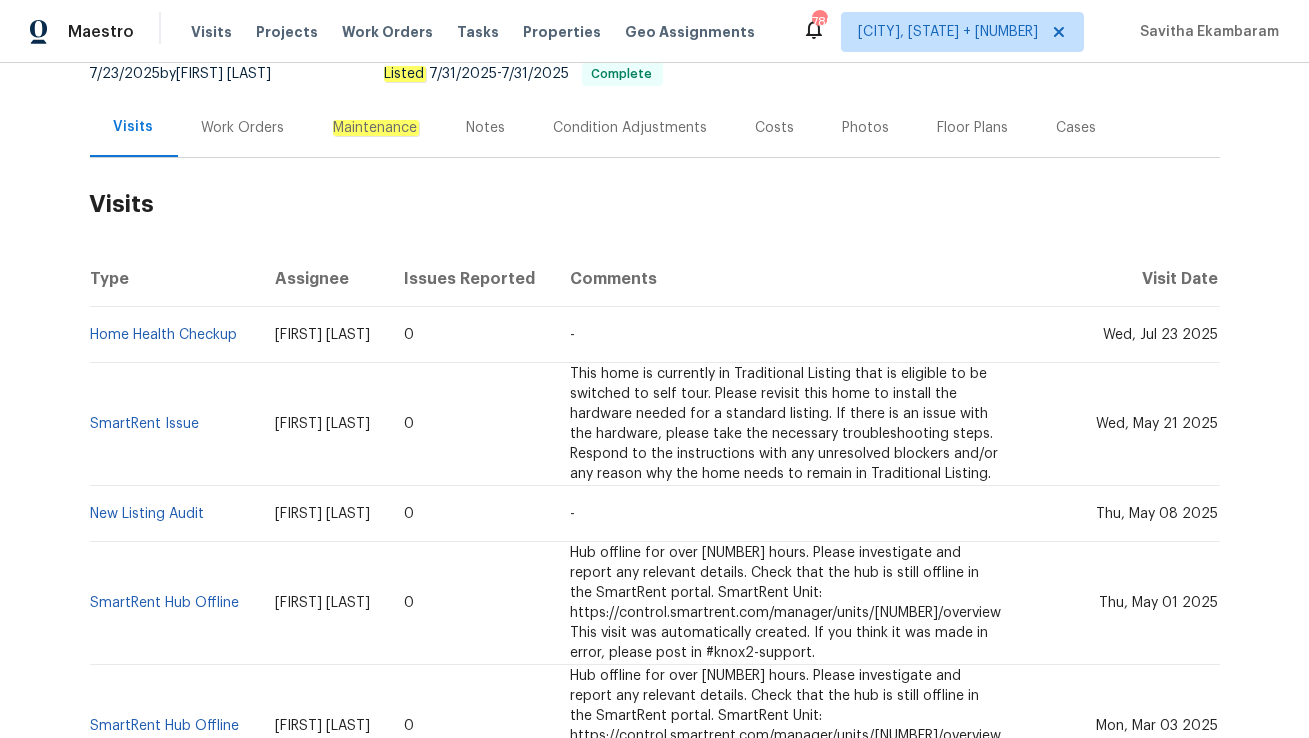 click on "Work Orders" at bounding box center (243, 127) 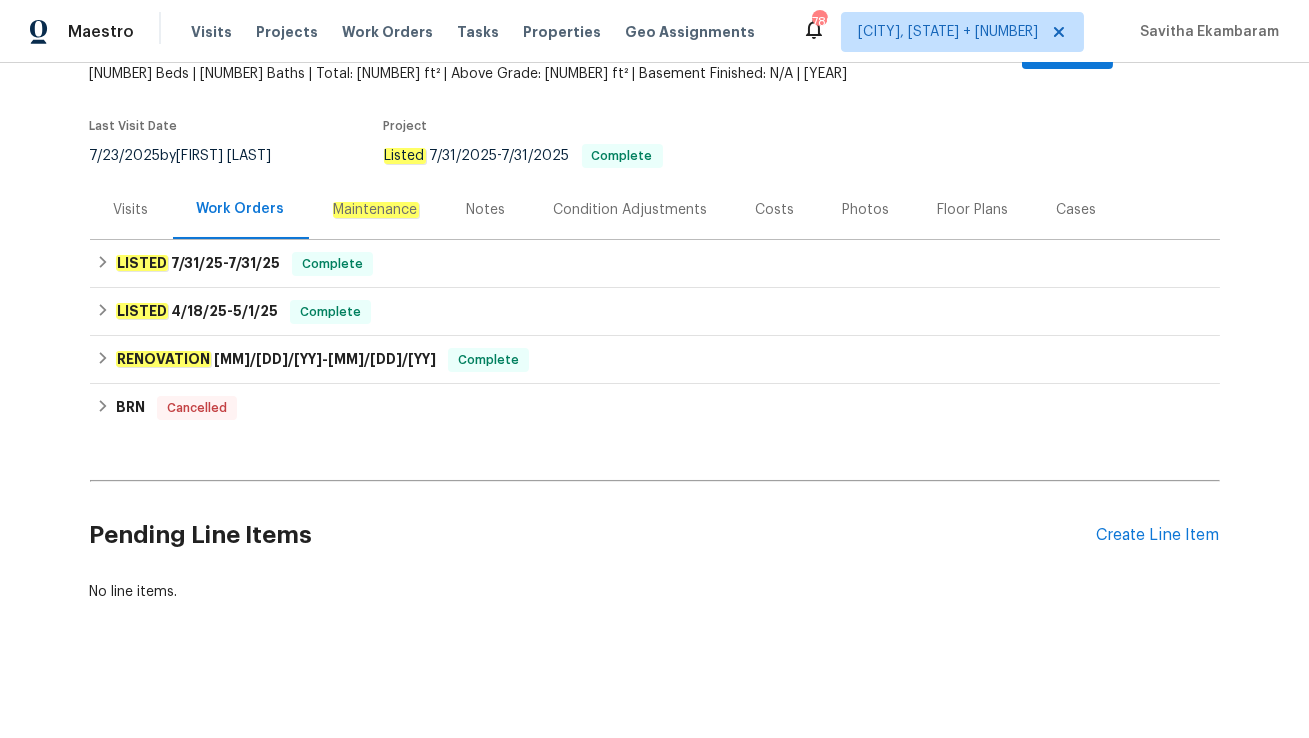 scroll, scrollTop: 122, scrollLeft: 0, axis: vertical 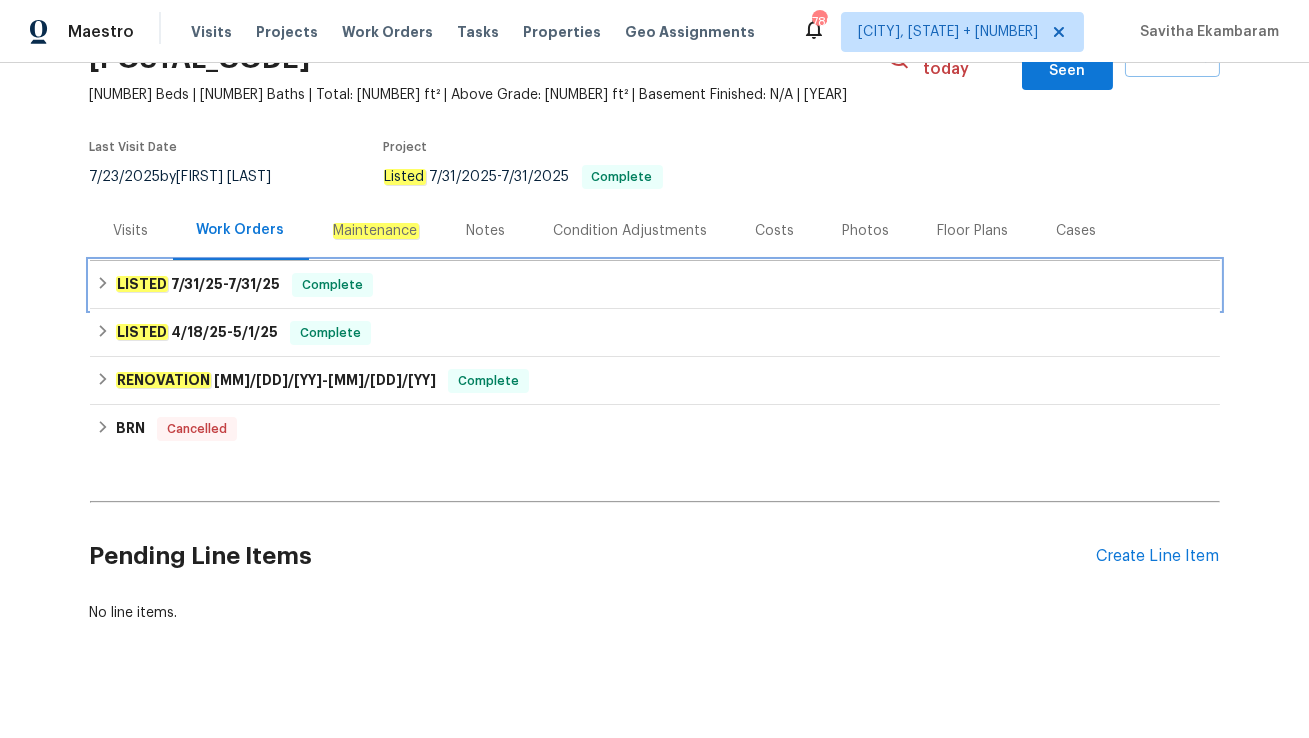 click on "LISTED   [MM]/[DD]/[YY]  -  [MM]/[DD]/[YY] Complete" at bounding box center [655, 285] 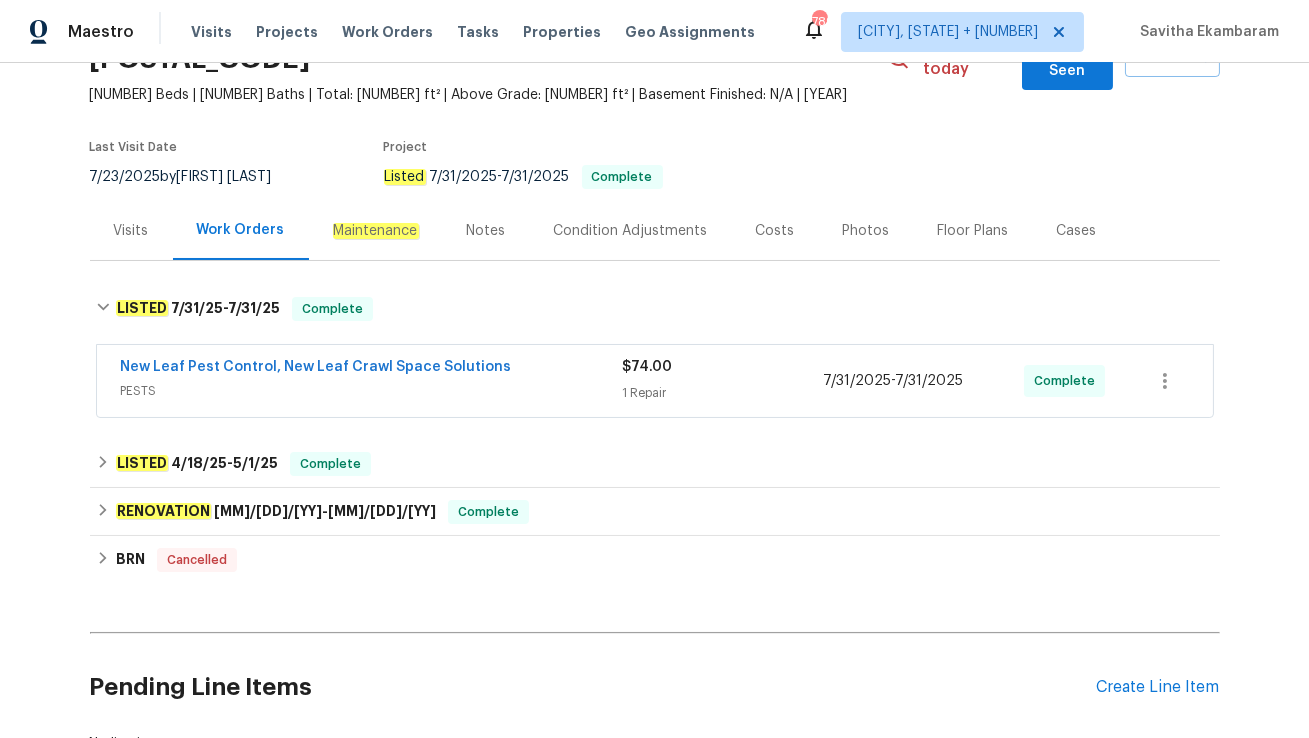 click on "PESTS" at bounding box center [372, 391] 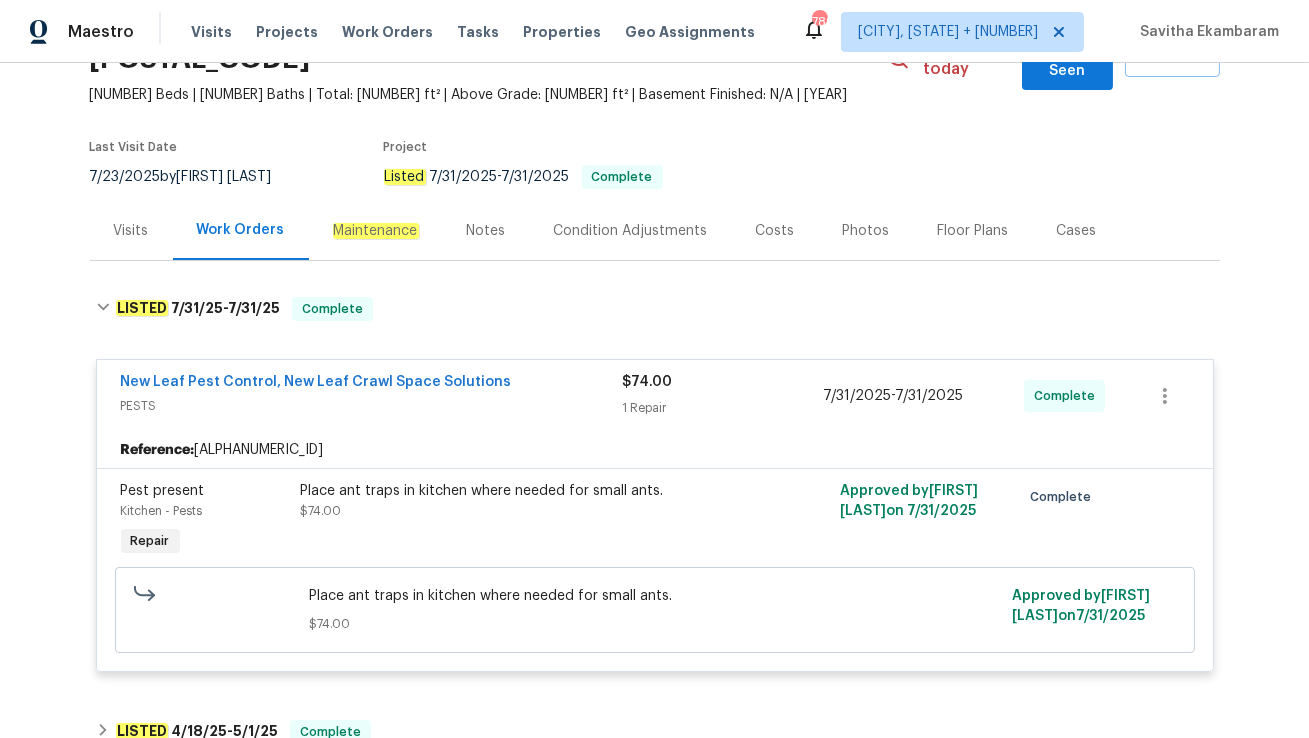 click on "Visits" at bounding box center [131, 230] 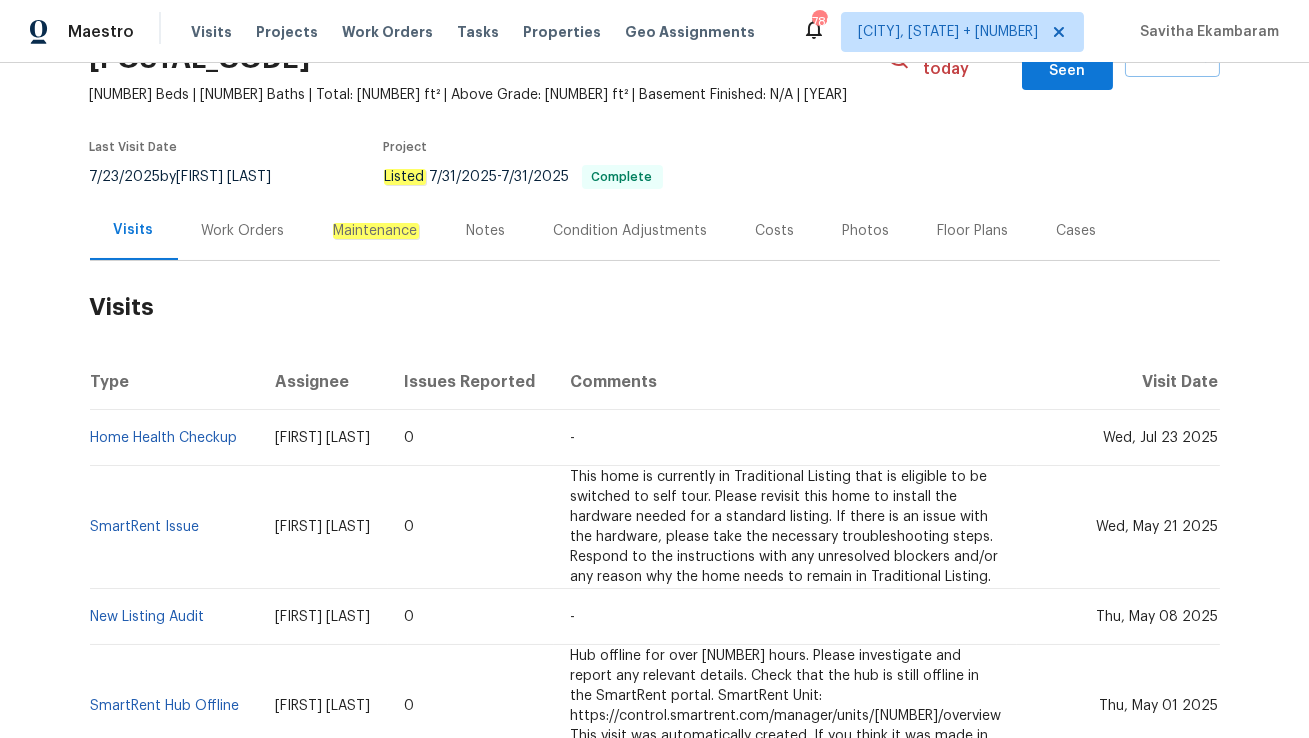 click on "Work Orders" at bounding box center (243, 231) 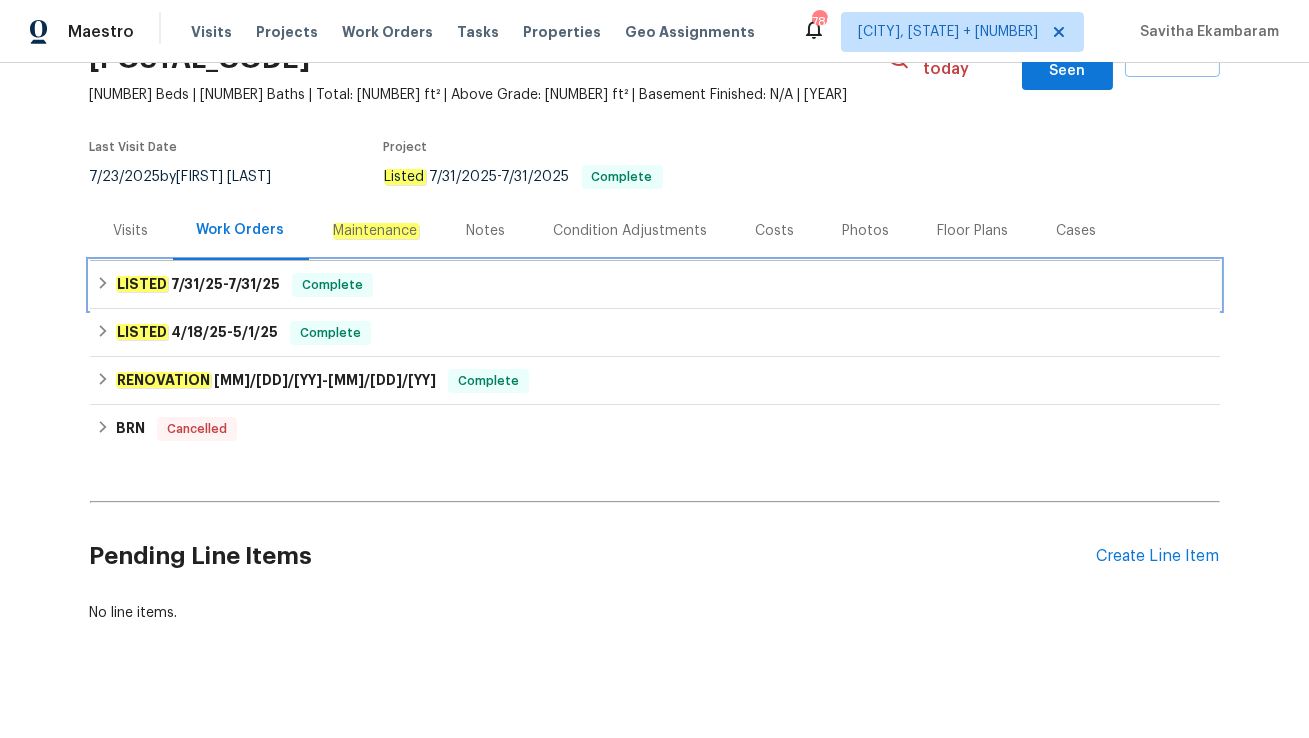 click on "LISTED   [MM]/[DD]/[YY]  -  [MM]/[DD]/[YY]" at bounding box center [198, 285] 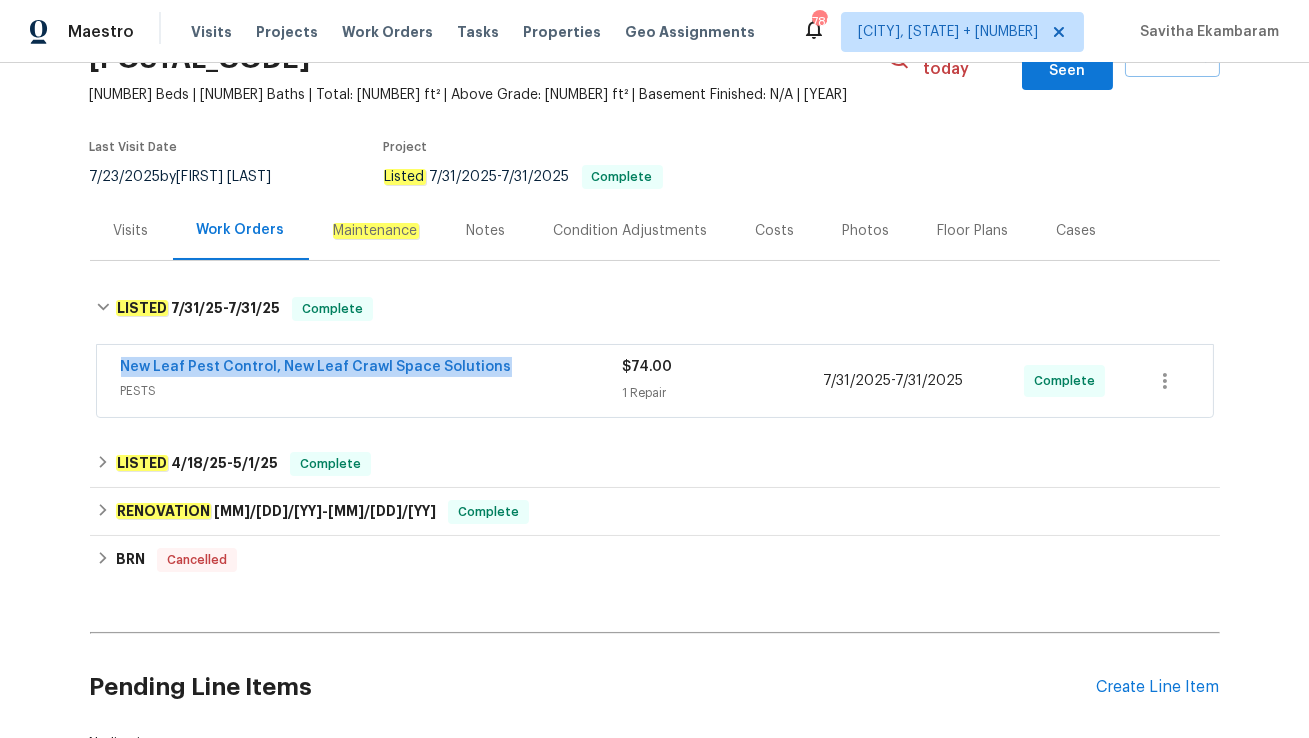 drag, startPoint x: 111, startPoint y: 338, endPoint x: 546, endPoint y: 345, distance: 435.0563 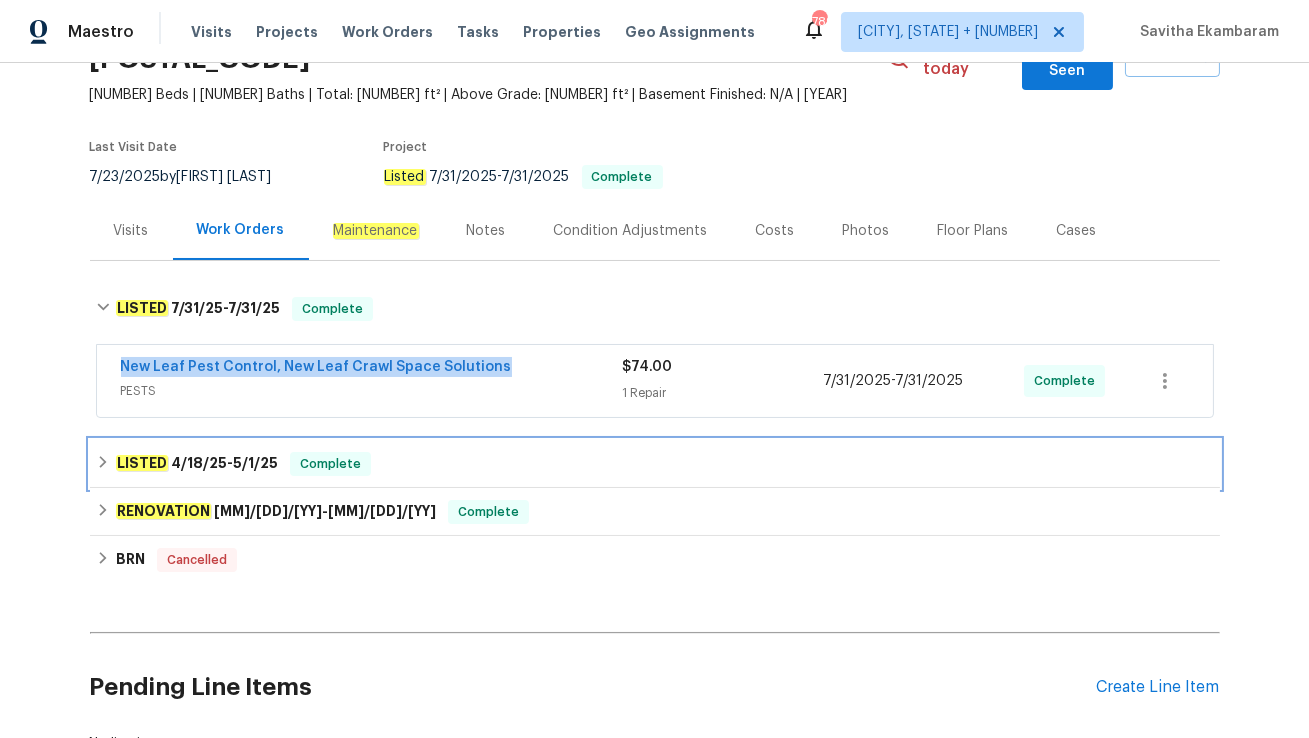 click on "LISTED   [MM]/[DD]/[YY]  -  [MM]/[DD]/[YY] Complete" at bounding box center (655, 464) 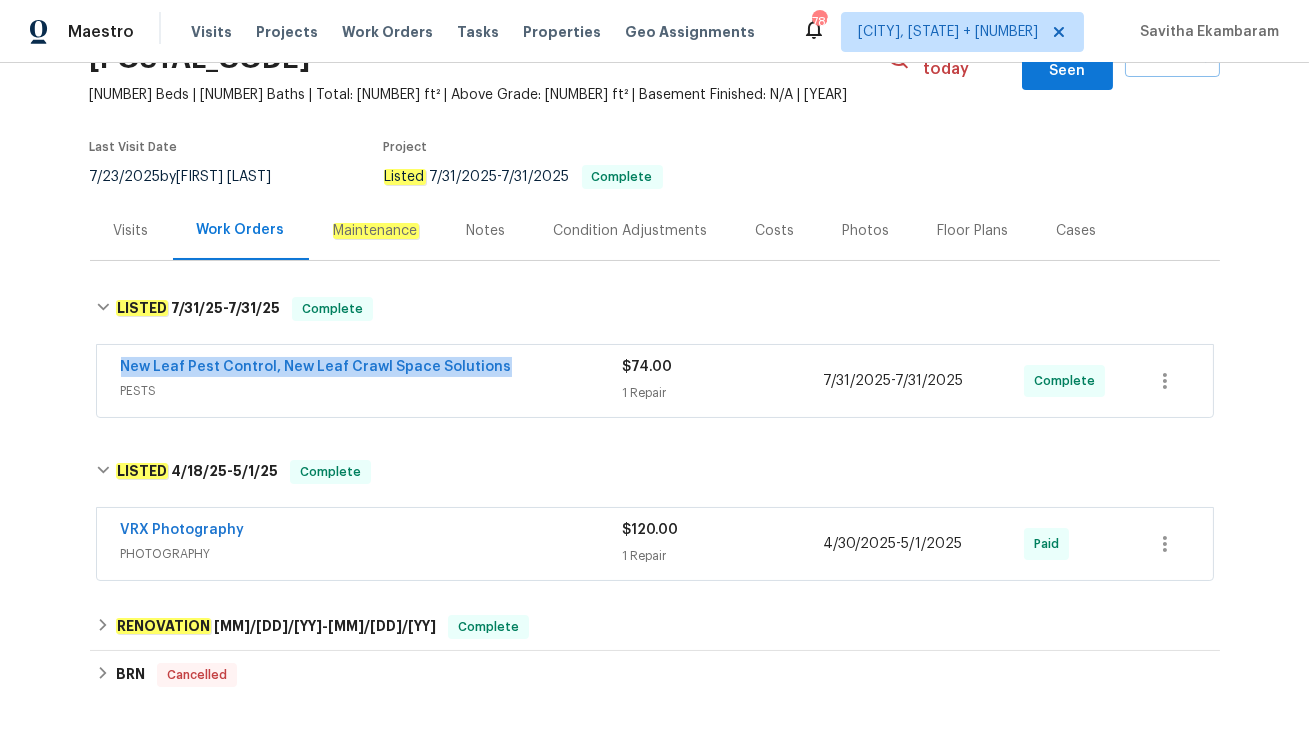 click on "Visits" at bounding box center (131, 231) 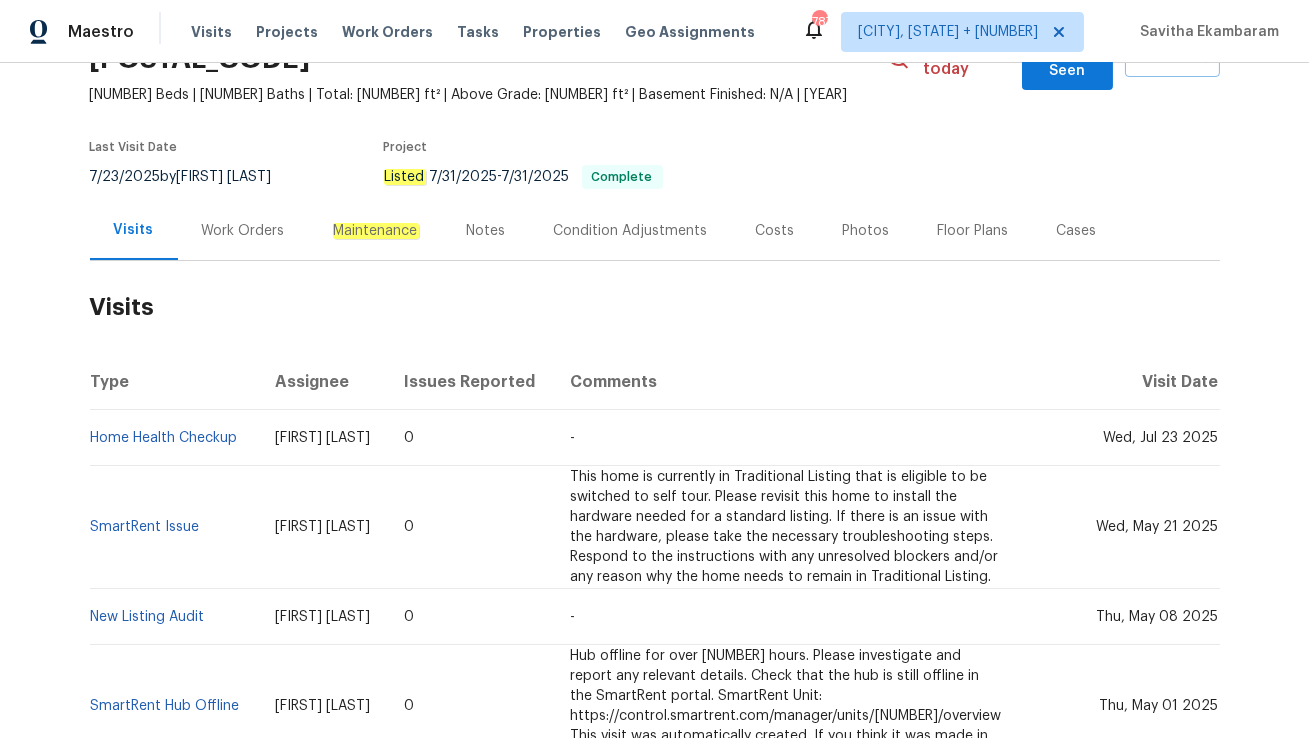click on "Work Orders" at bounding box center [243, 231] 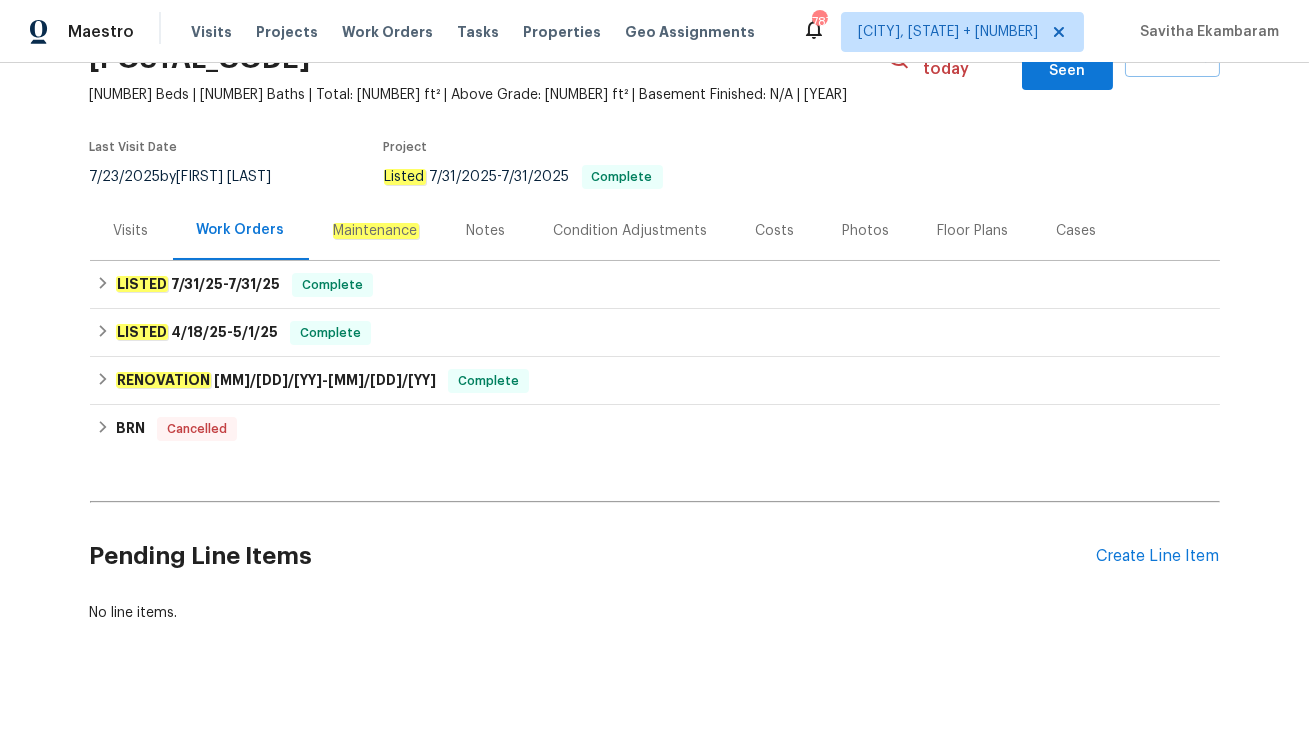 click on "Visits" at bounding box center (131, 230) 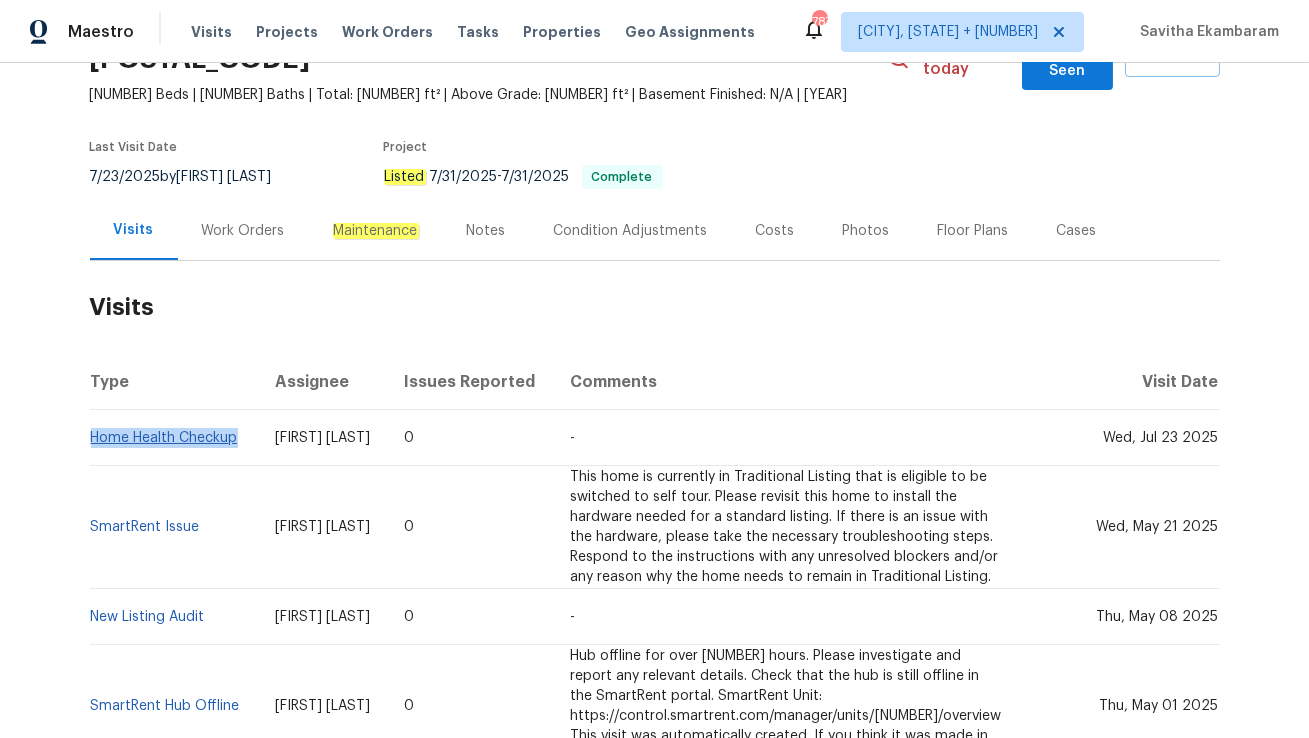 drag, startPoint x: 243, startPoint y: 416, endPoint x: 92, endPoint y: 416, distance: 151 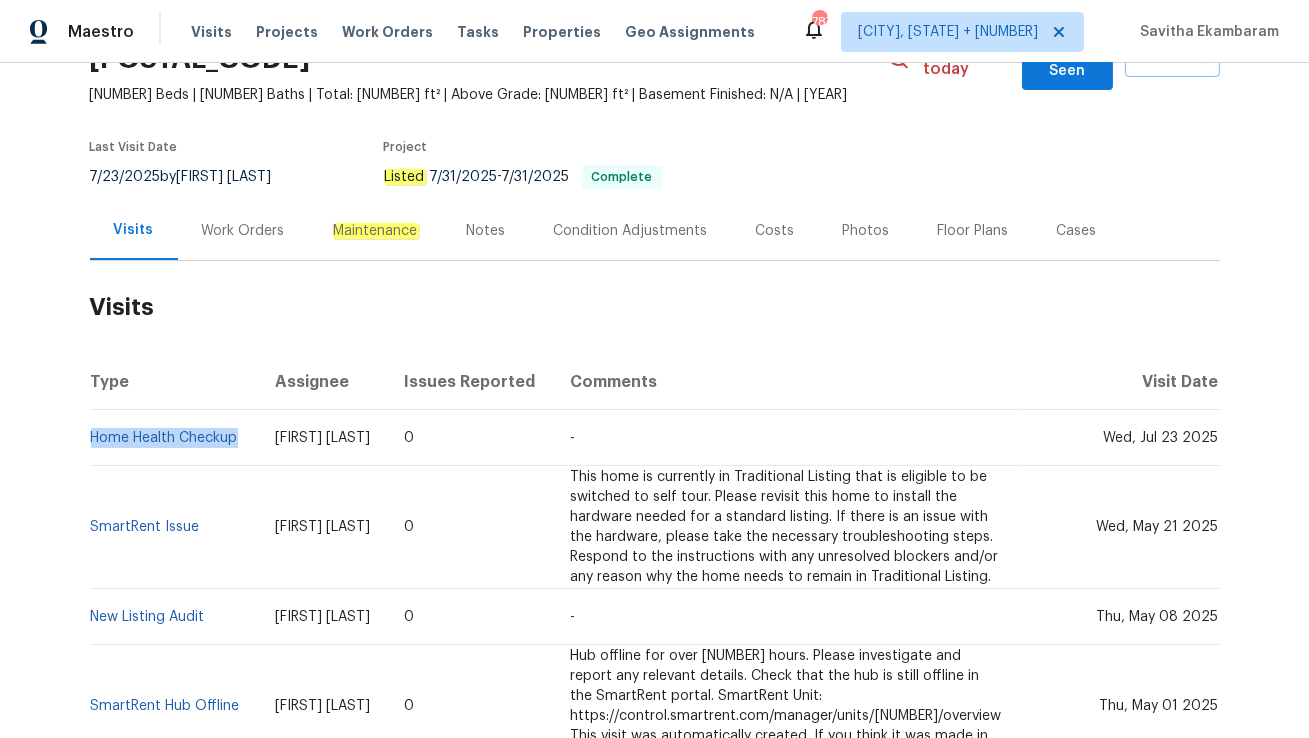 copy on "Home Health Checkup" 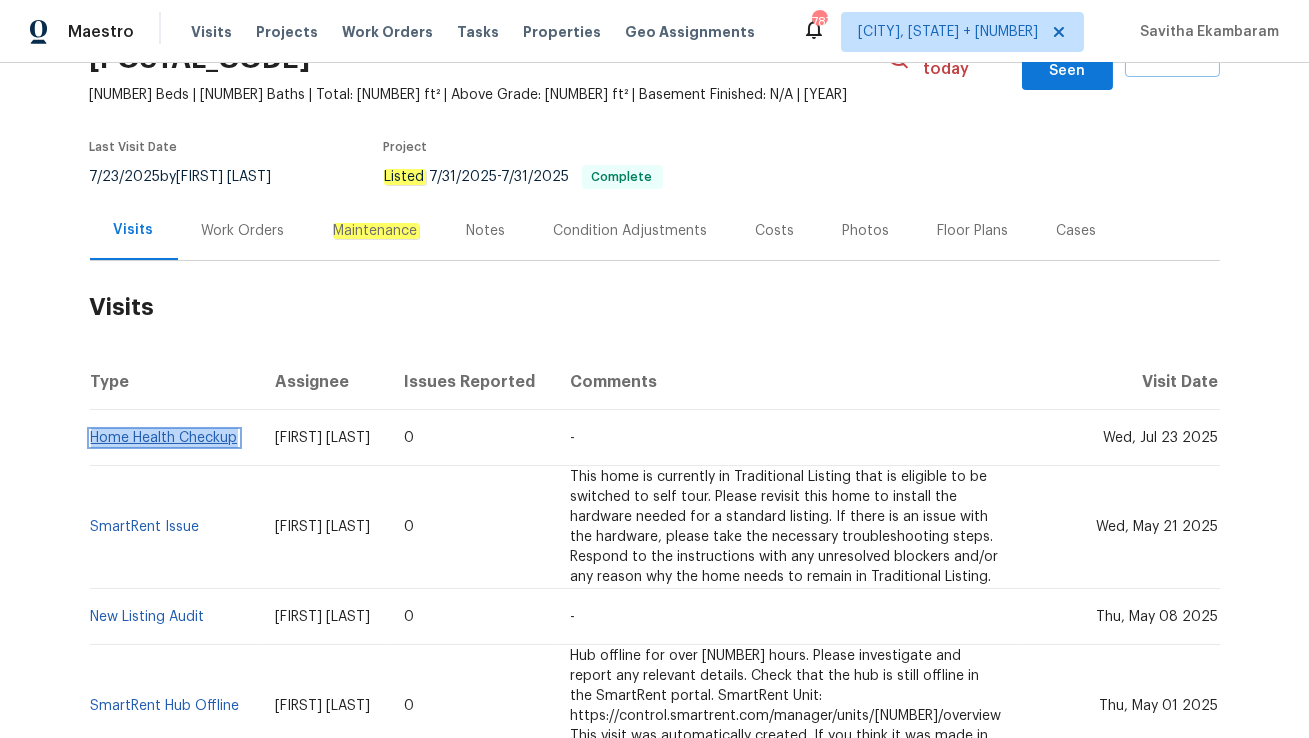 click on "Home Health Checkup" at bounding box center [164, 438] 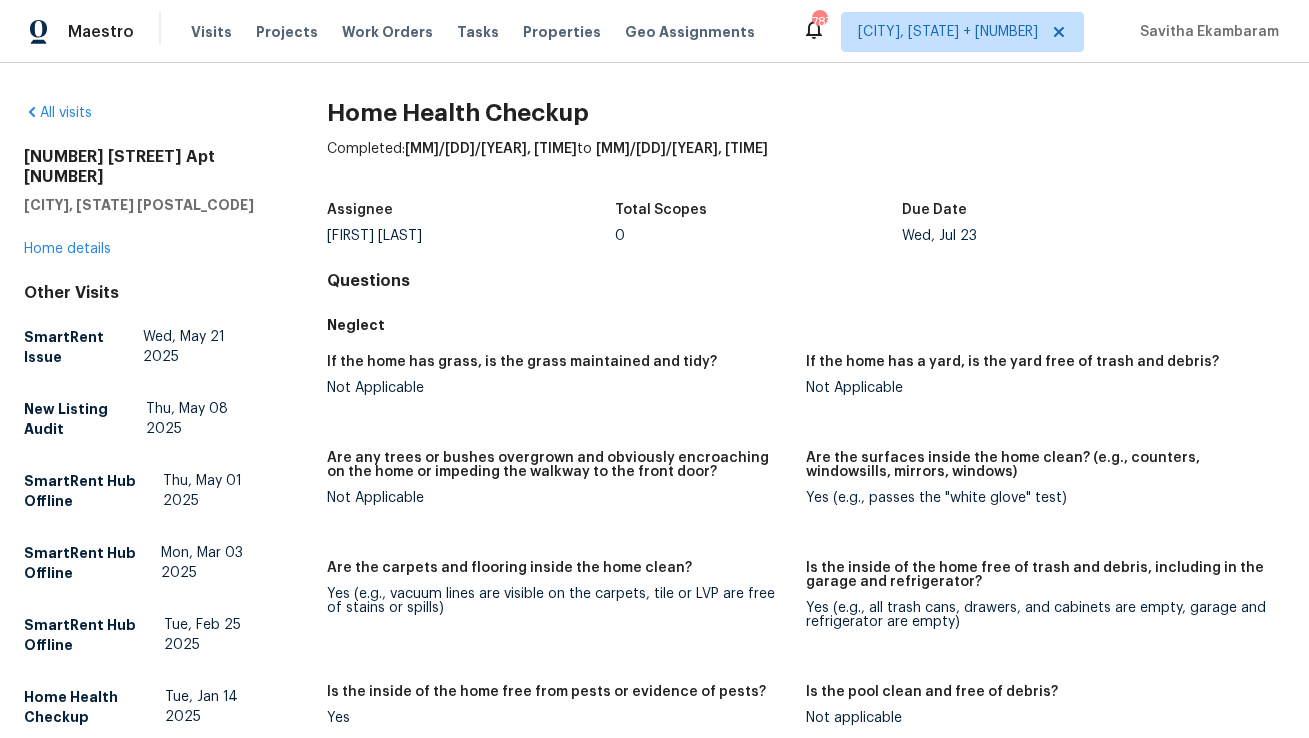 scroll, scrollTop: 1032, scrollLeft: 0, axis: vertical 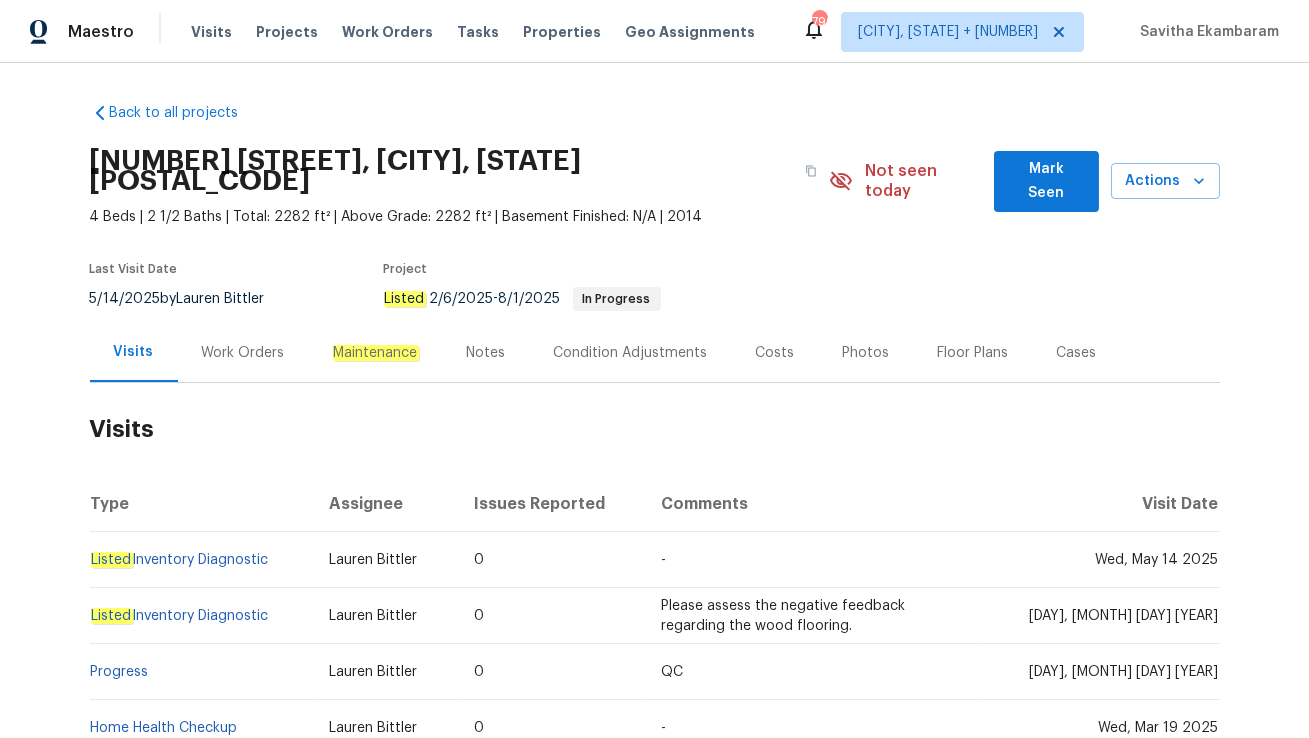 click on "Work Orders" at bounding box center (243, 352) 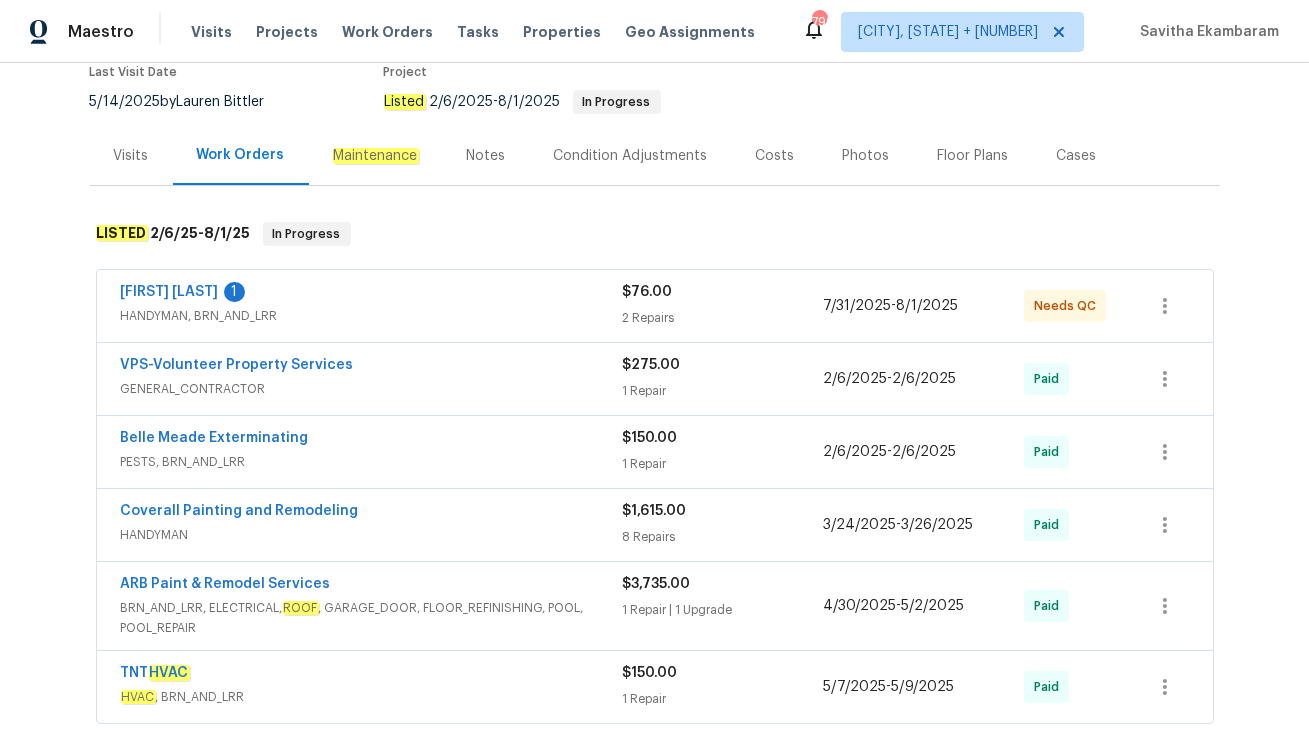 scroll, scrollTop: 181, scrollLeft: 0, axis: vertical 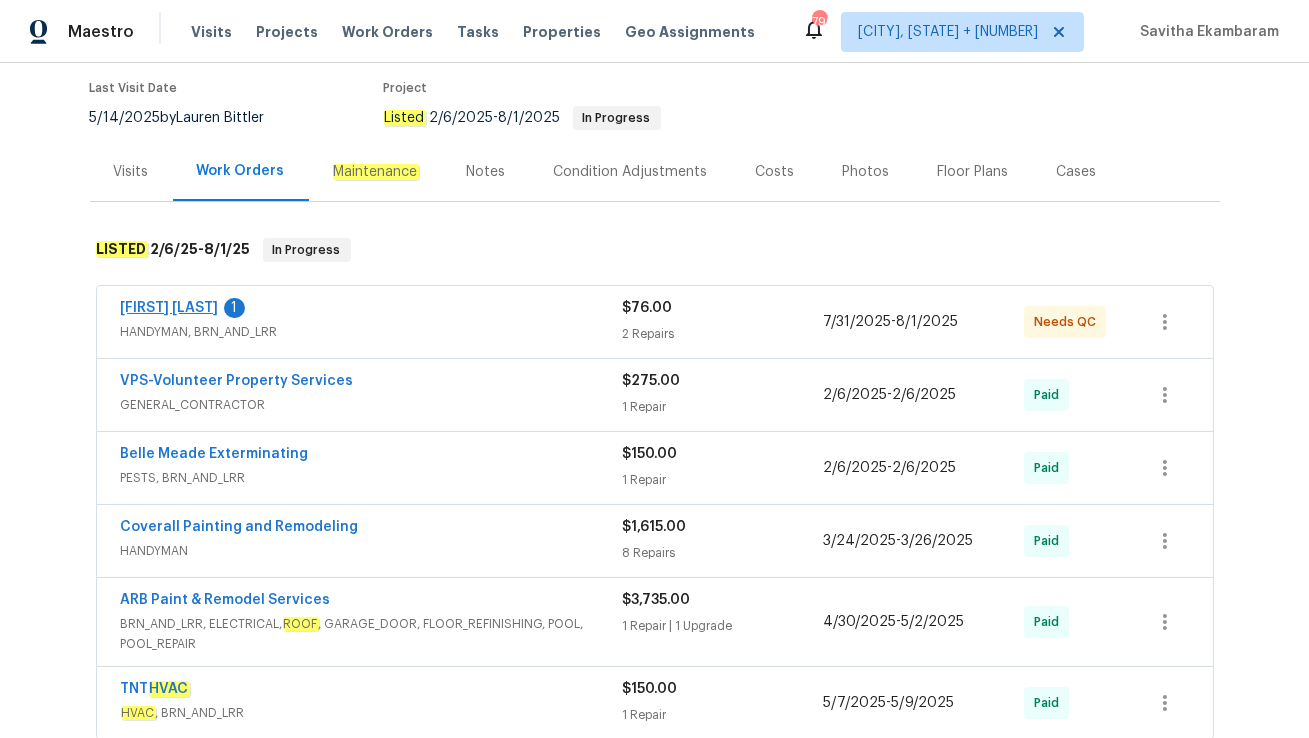 drag, startPoint x: 108, startPoint y: 284, endPoint x: 288, endPoint y: 290, distance: 180.09998 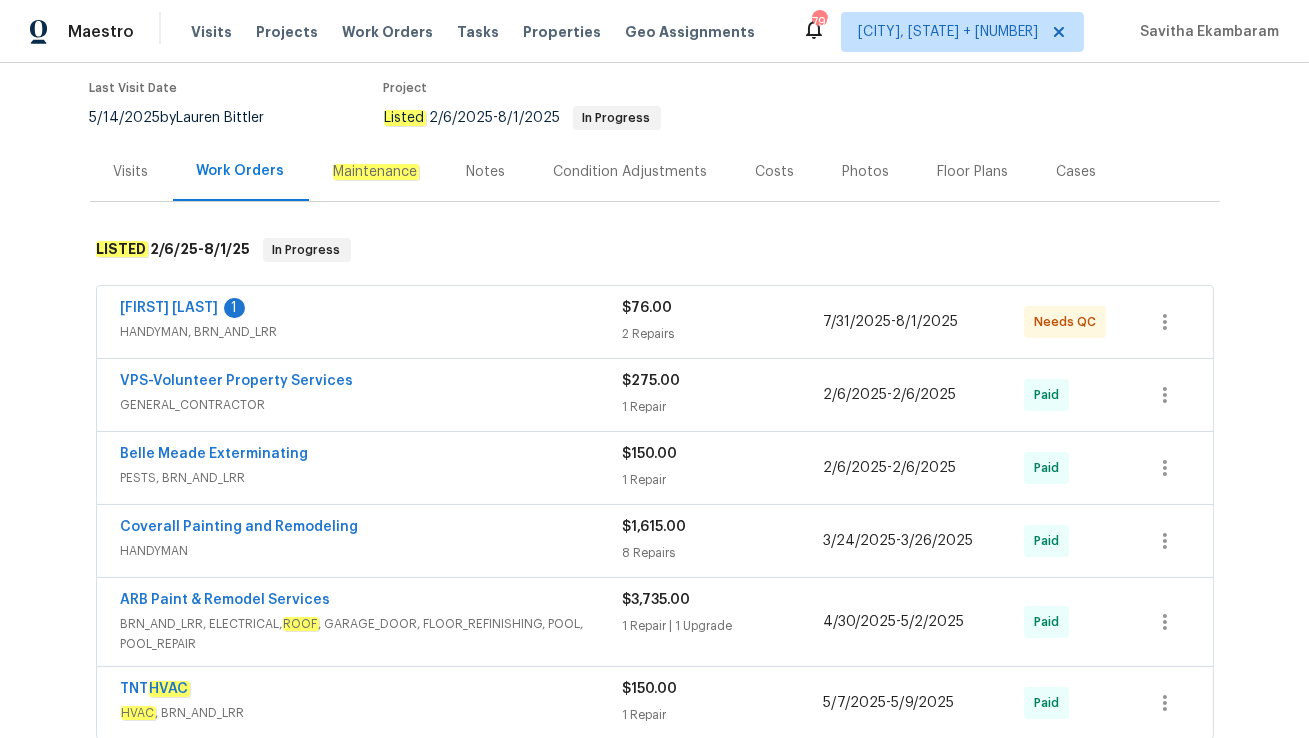 copy on "Fernando Ruiz Hernandez" 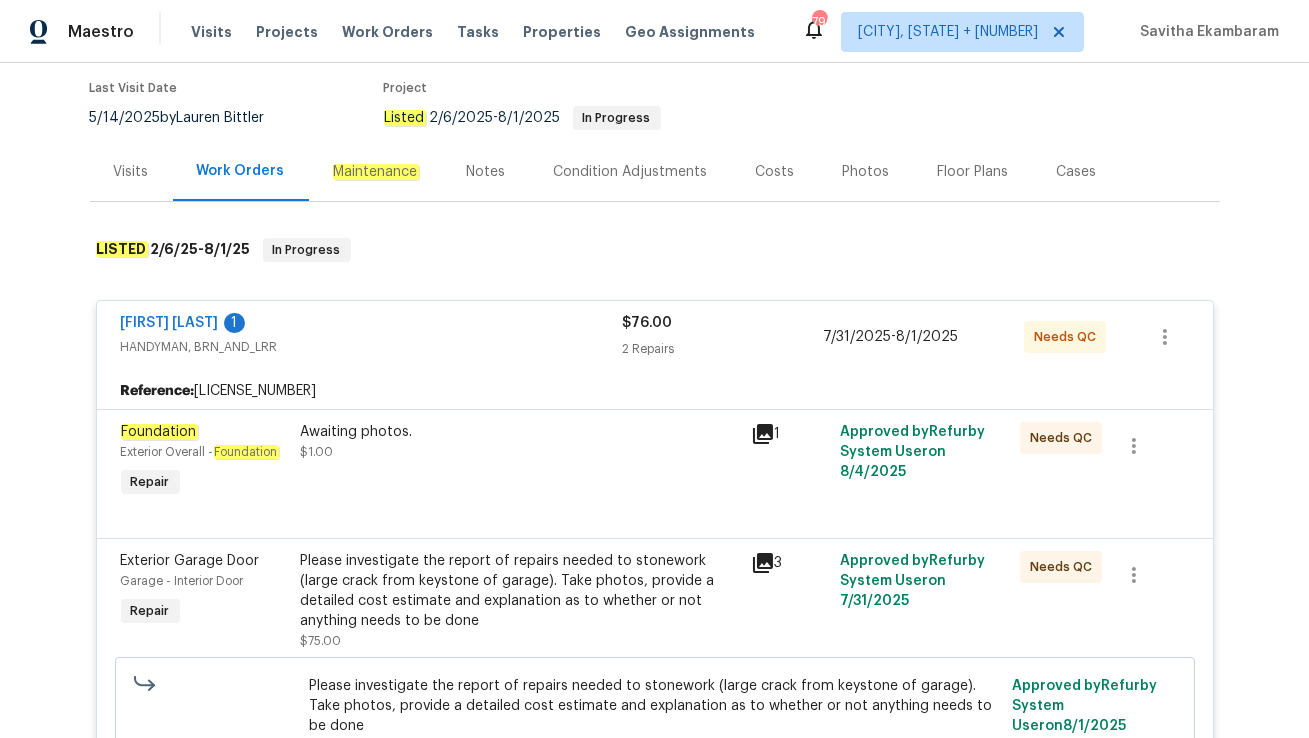 click on "Visits" at bounding box center [131, 171] 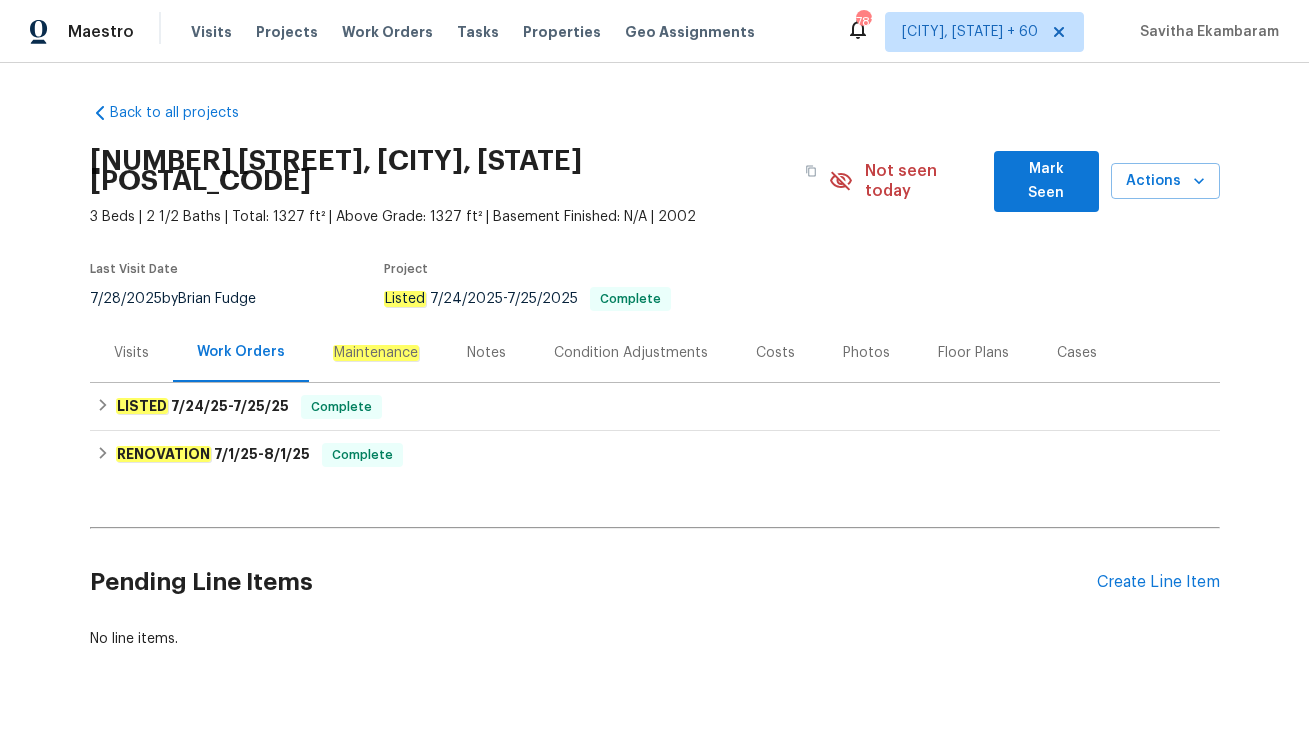 scroll, scrollTop: 0, scrollLeft: 0, axis: both 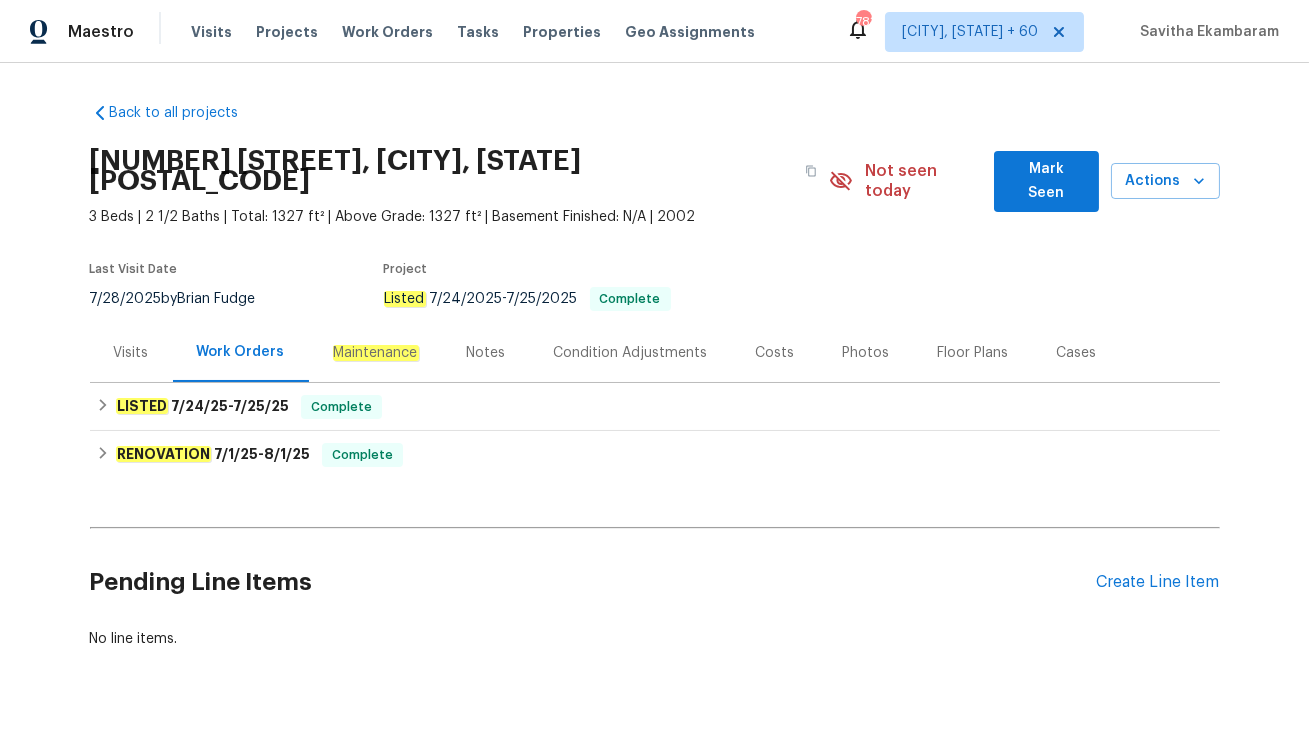 click on "Visits" at bounding box center [131, 352] 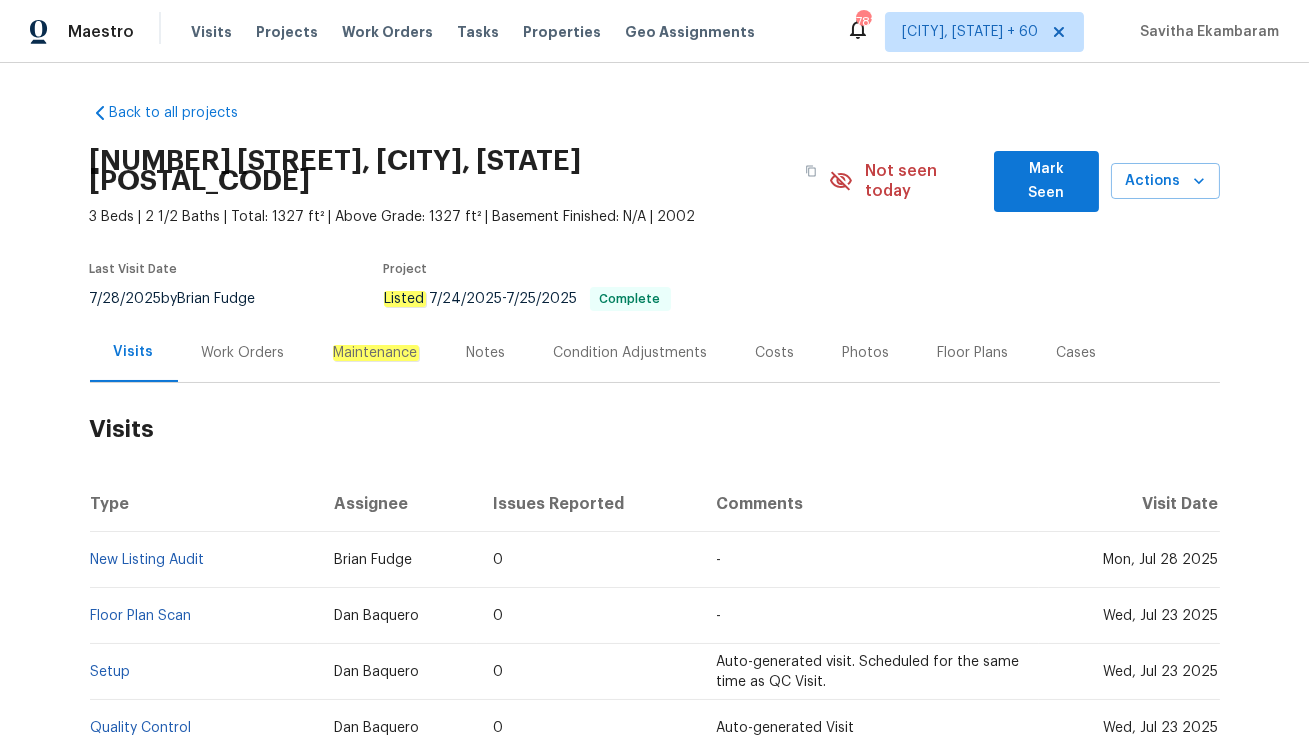 scroll, scrollTop: 198, scrollLeft: 0, axis: vertical 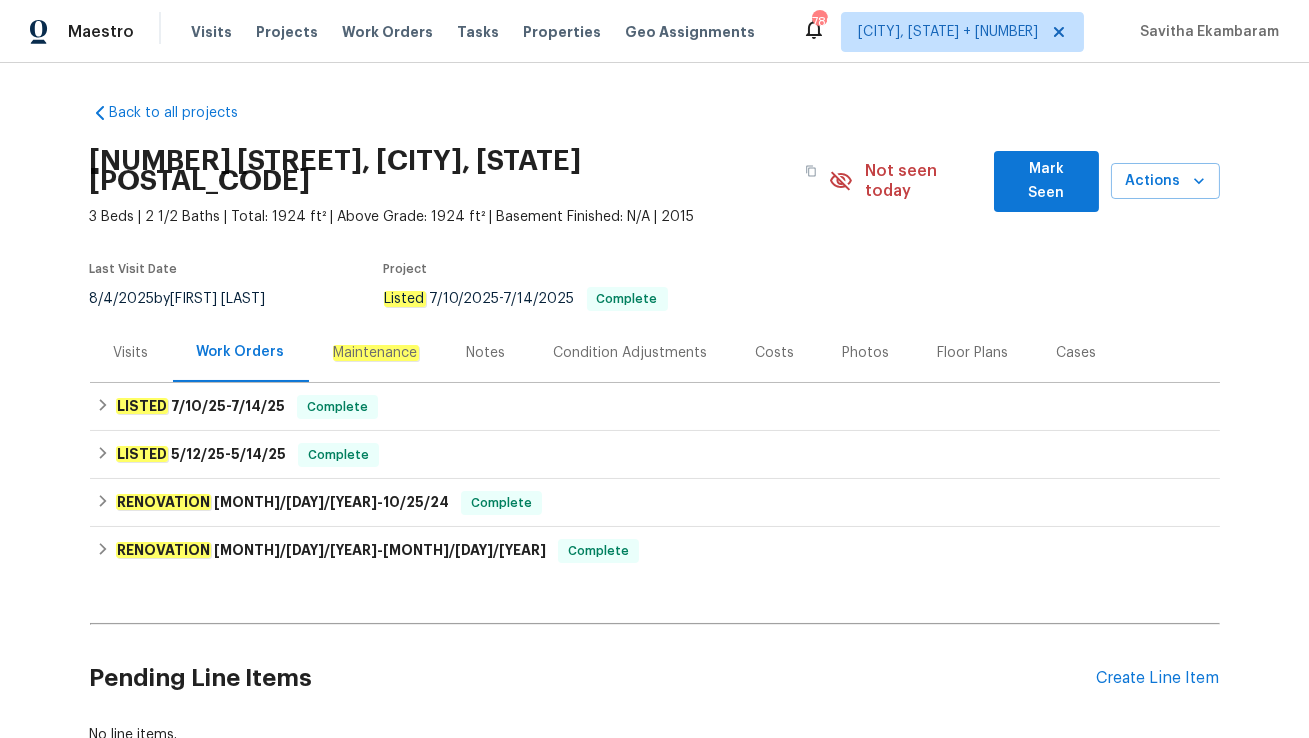 click on "Visits" at bounding box center (131, 353) 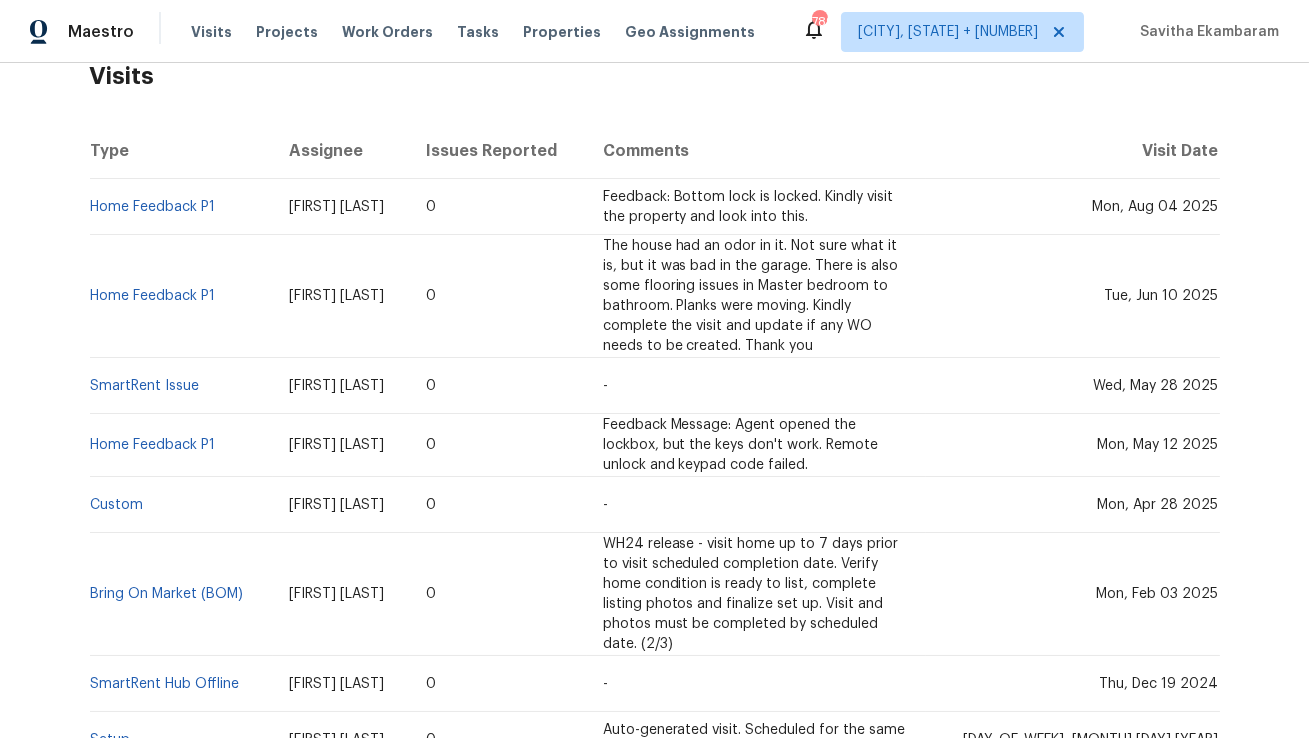 scroll, scrollTop: 354, scrollLeft: 0, axis: vertical 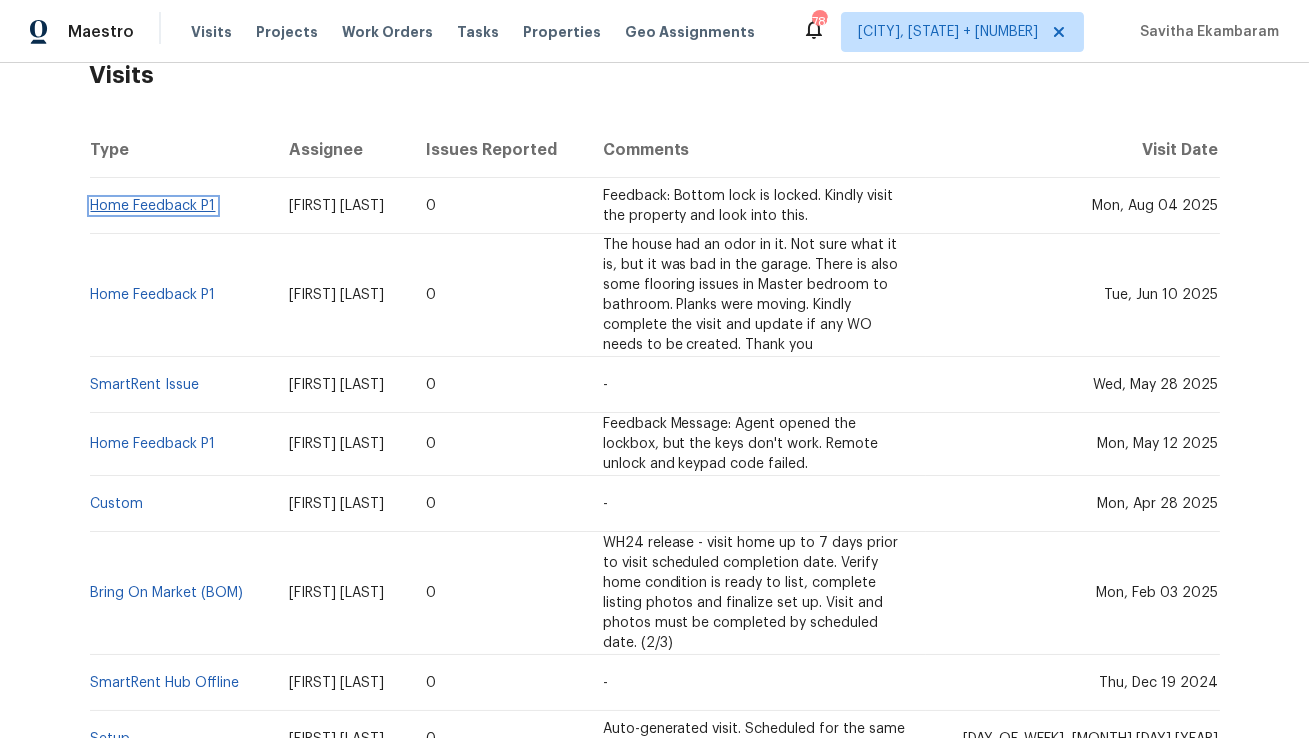 click on "Home Feedback P1" at bounding box center (153, 206) 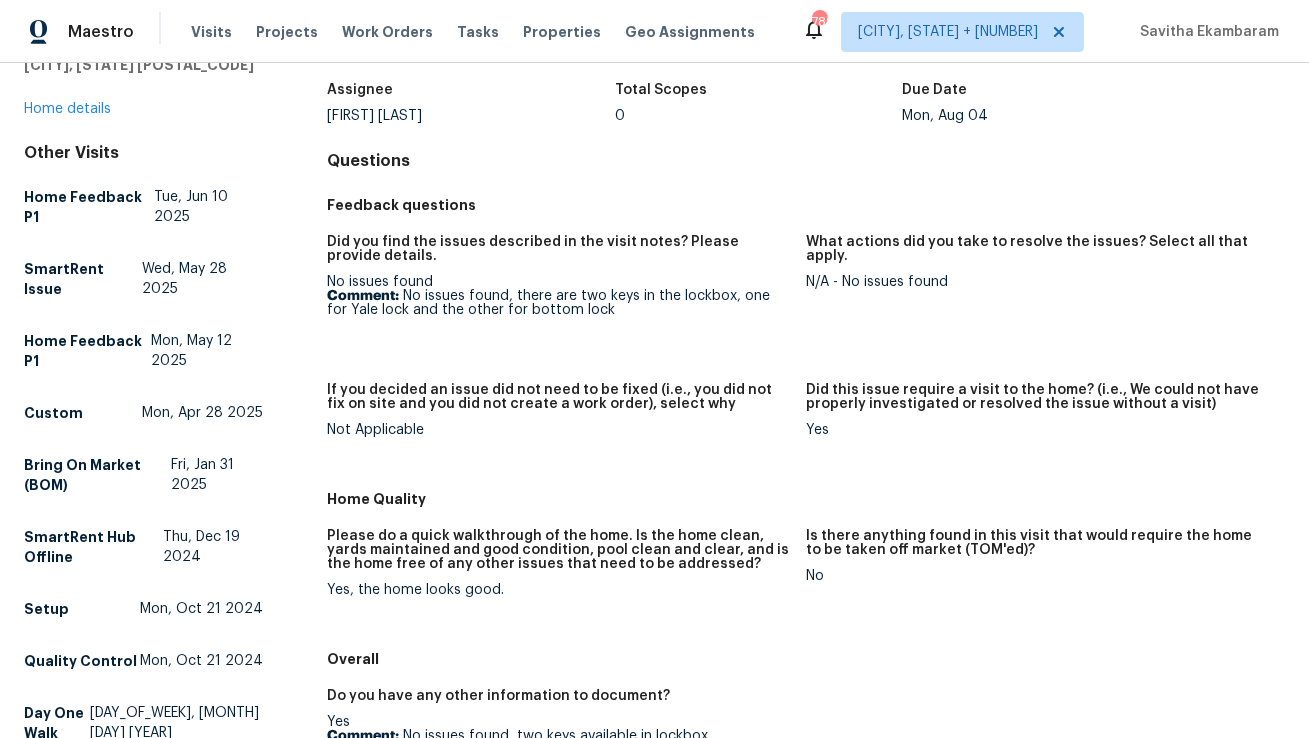 scroll, scrollTop: 121, scrollLeft: 0, axis: vertical 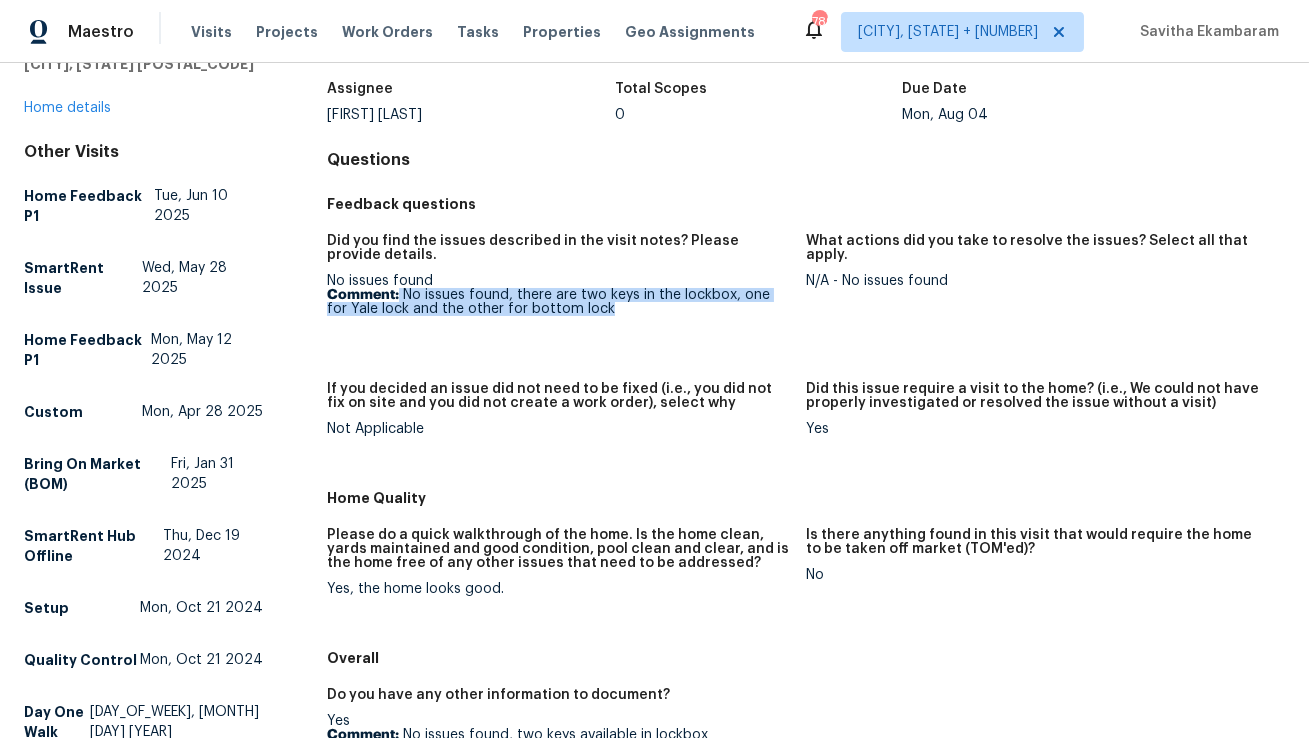 drag, startPoint x: 400, startPoint y: 300, endPoint x: 663, endPoint y: 306, distance: 263.06842 